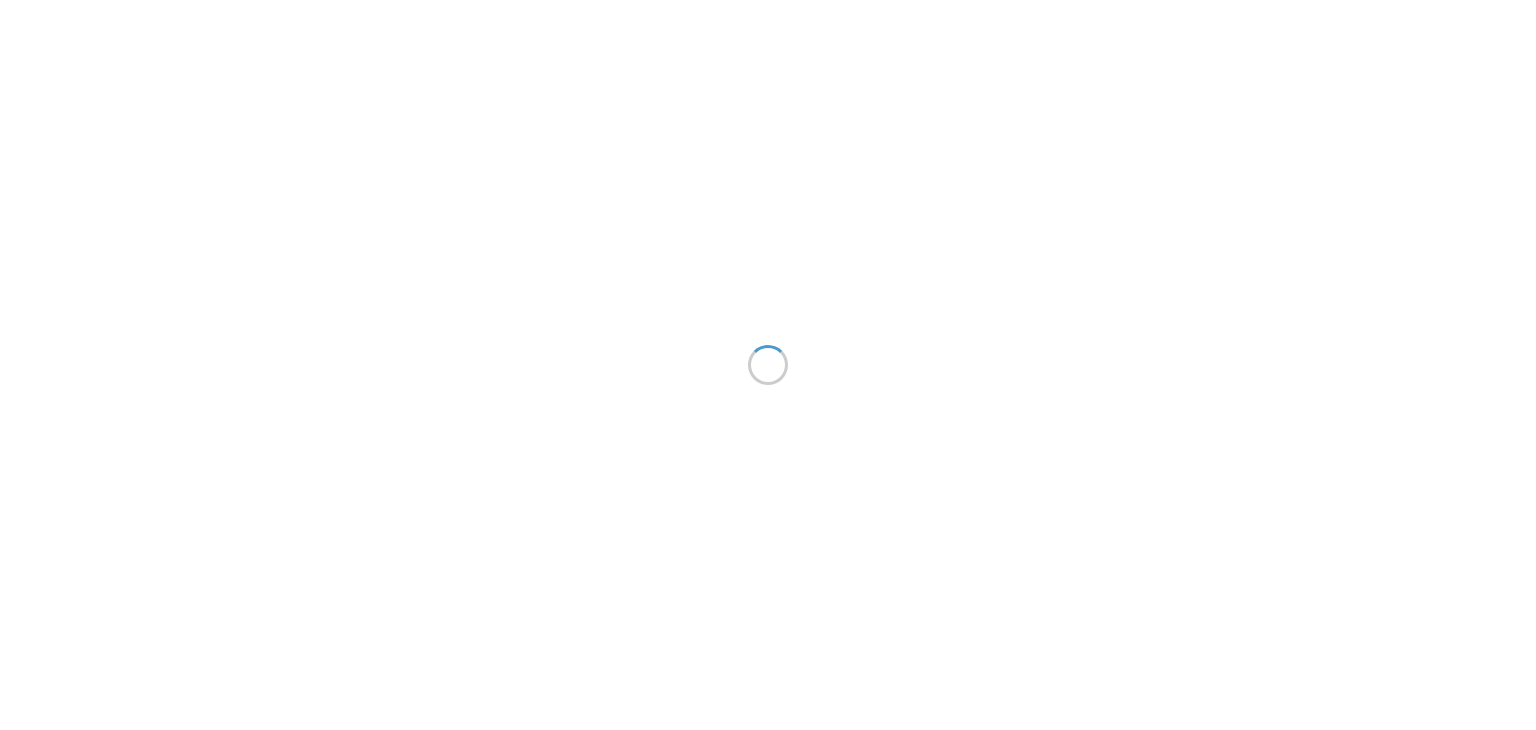 scroll, scrollTop: 0, scrollLeft: 0, axis: both 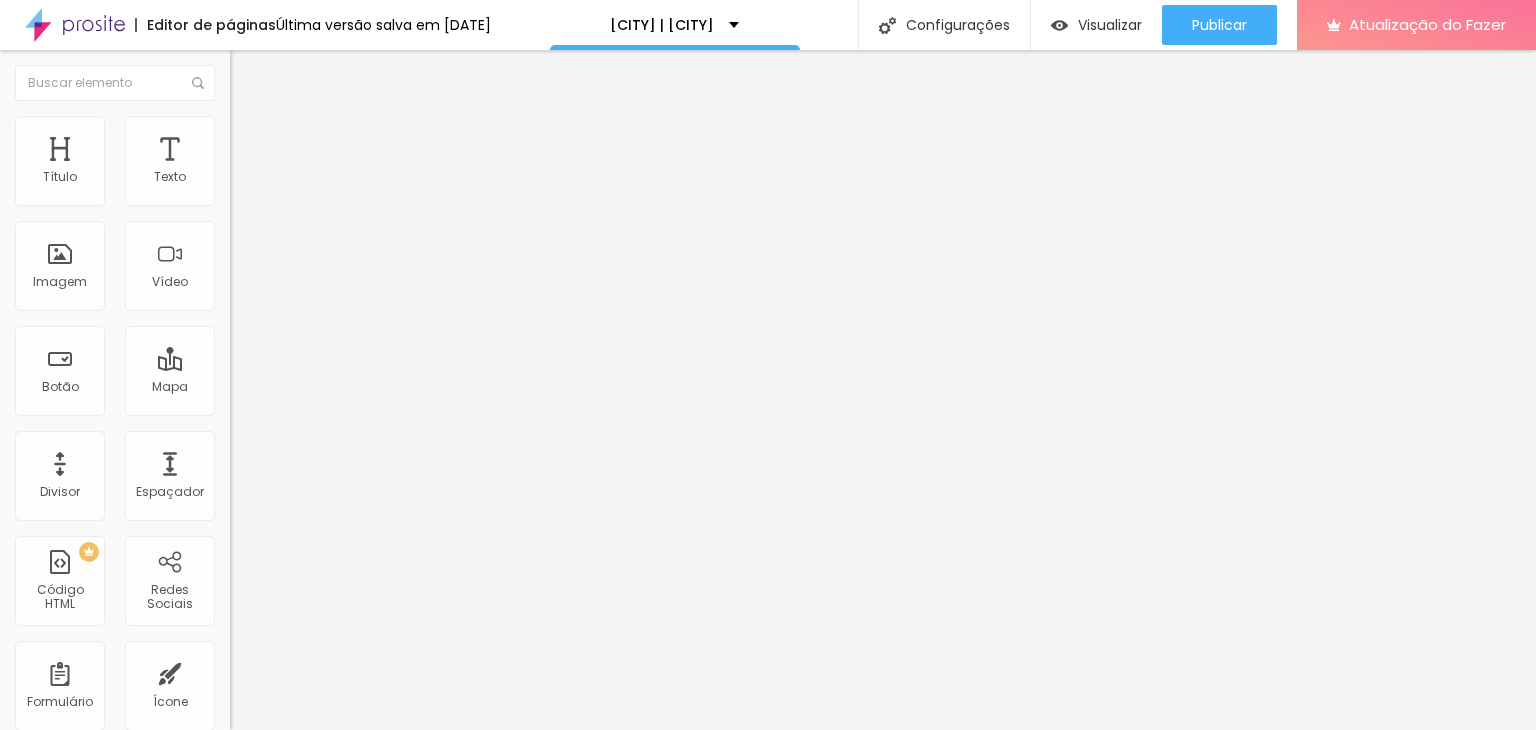 click on "Avançado" at bounding box center [345, 146] 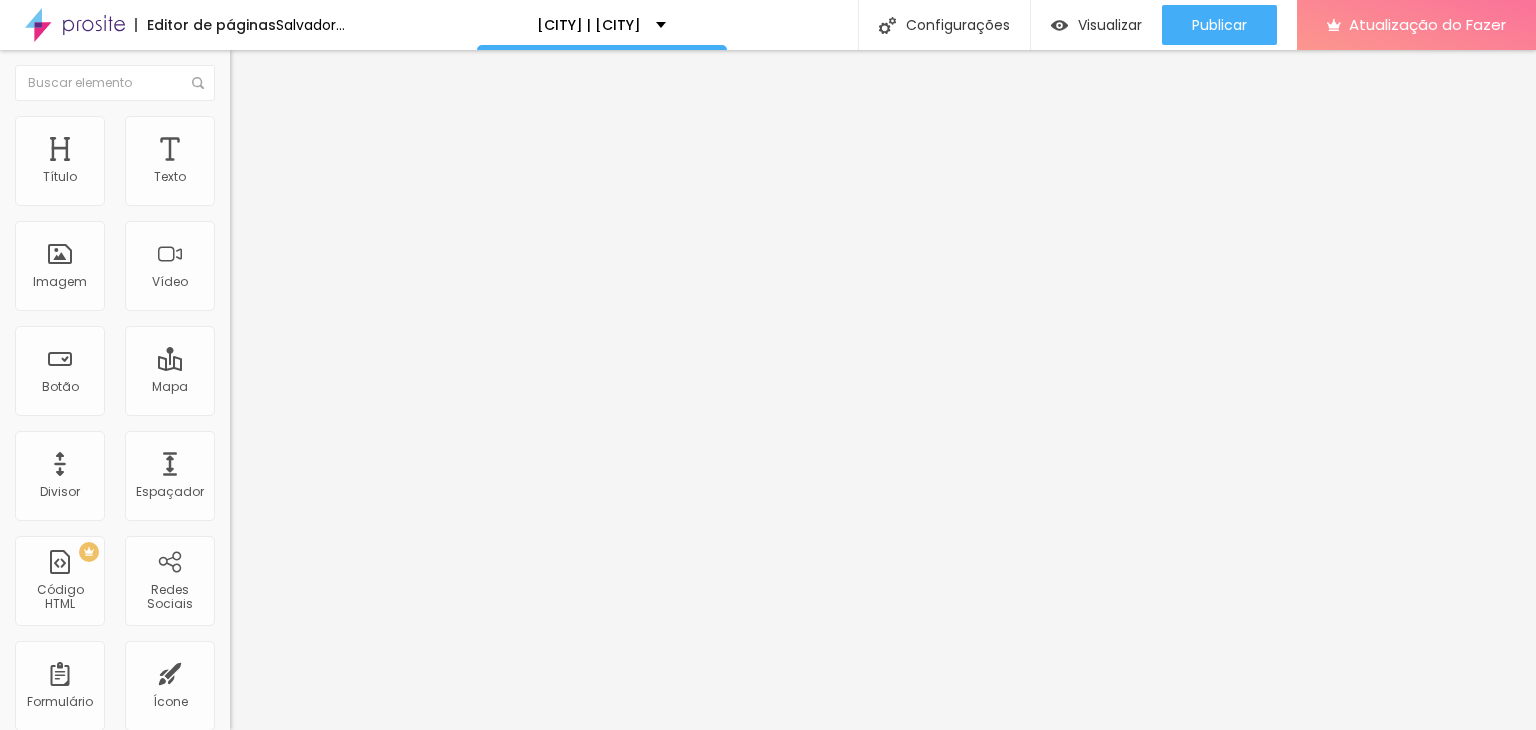 drag, startPoint x: 81, startPoint y: 194, endPoint x: 101, endPoint y: 200, distance: 20.880613 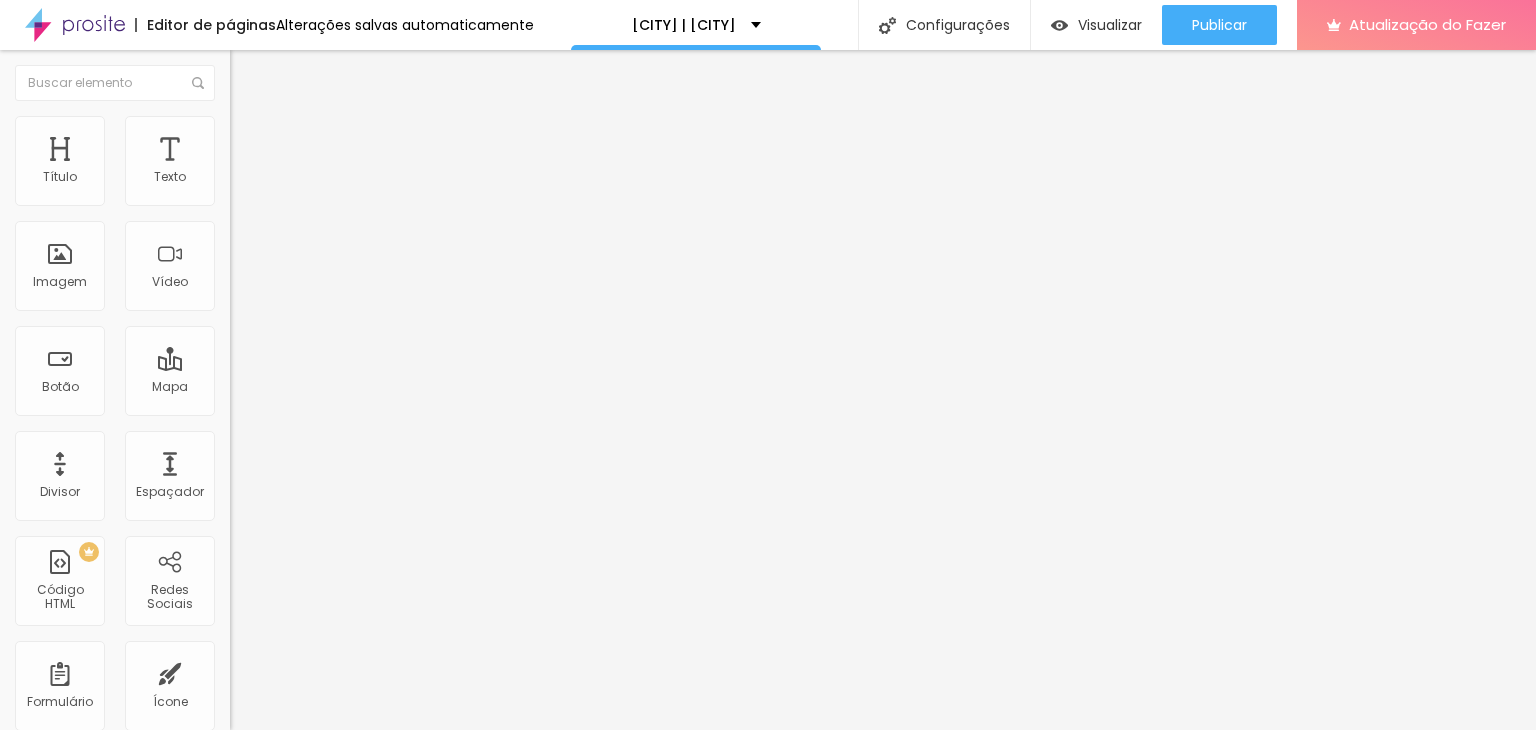click on "Avançado" at bounding box center (345, 146) 